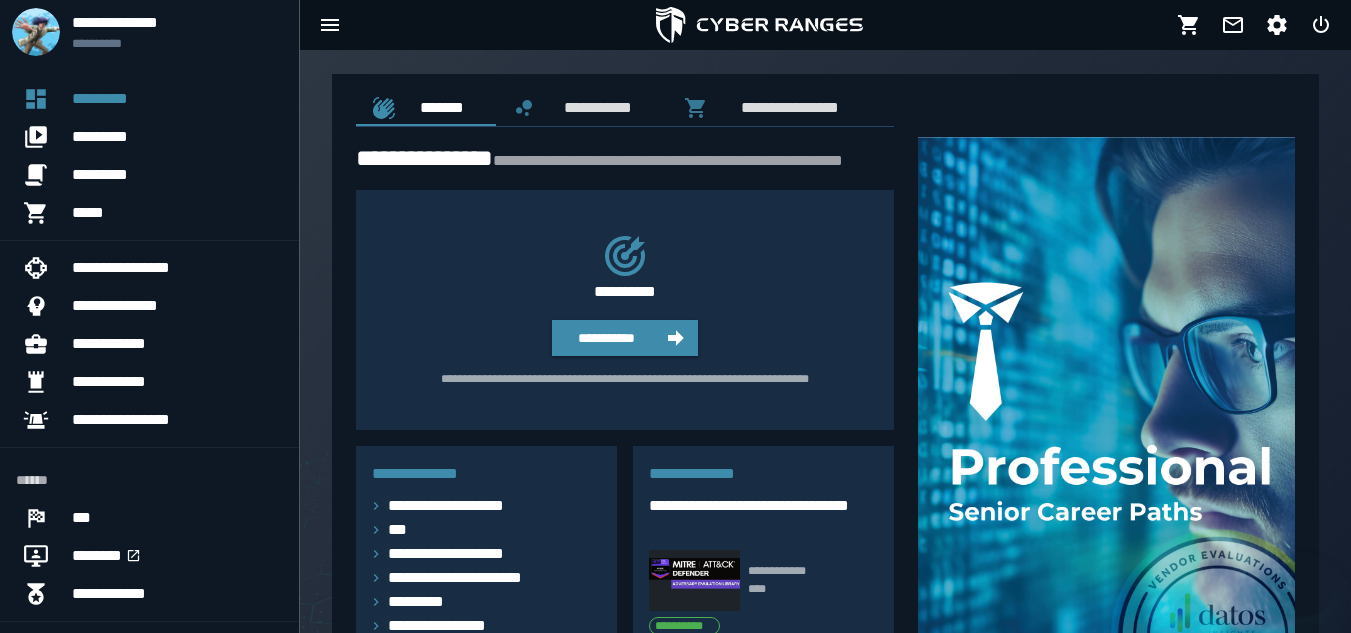 scroll, scrollTop: 95, scrollLeft: 0, axis: vertical 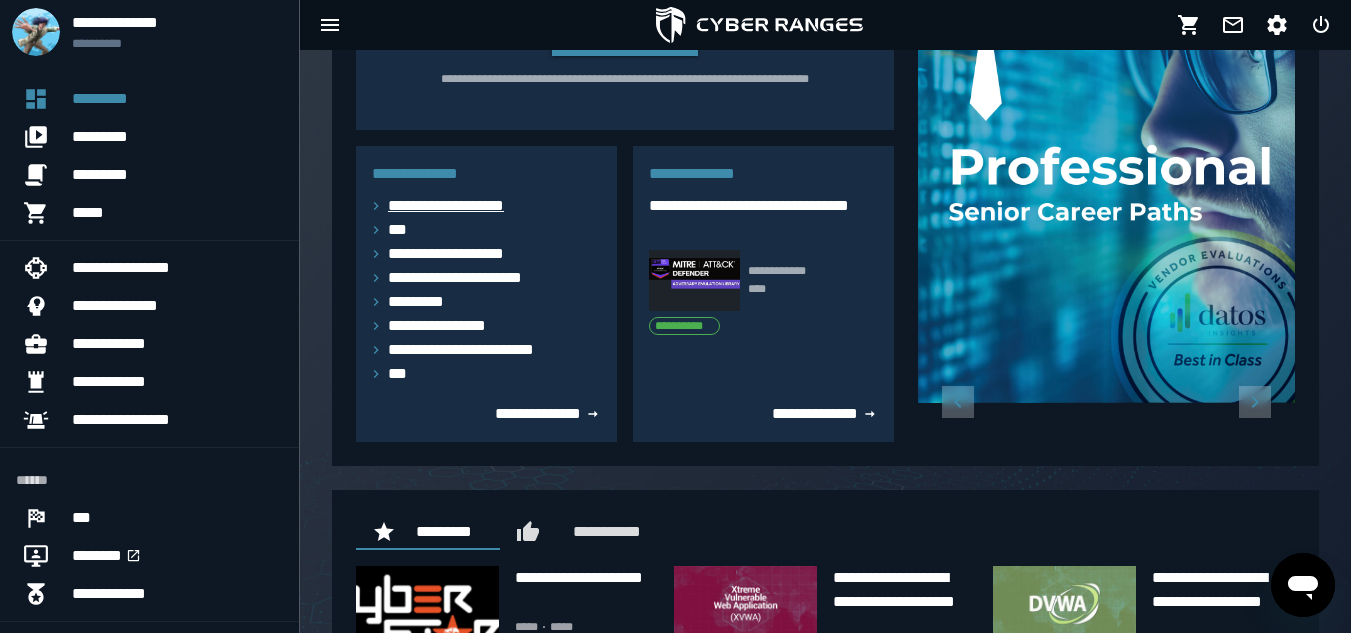 click 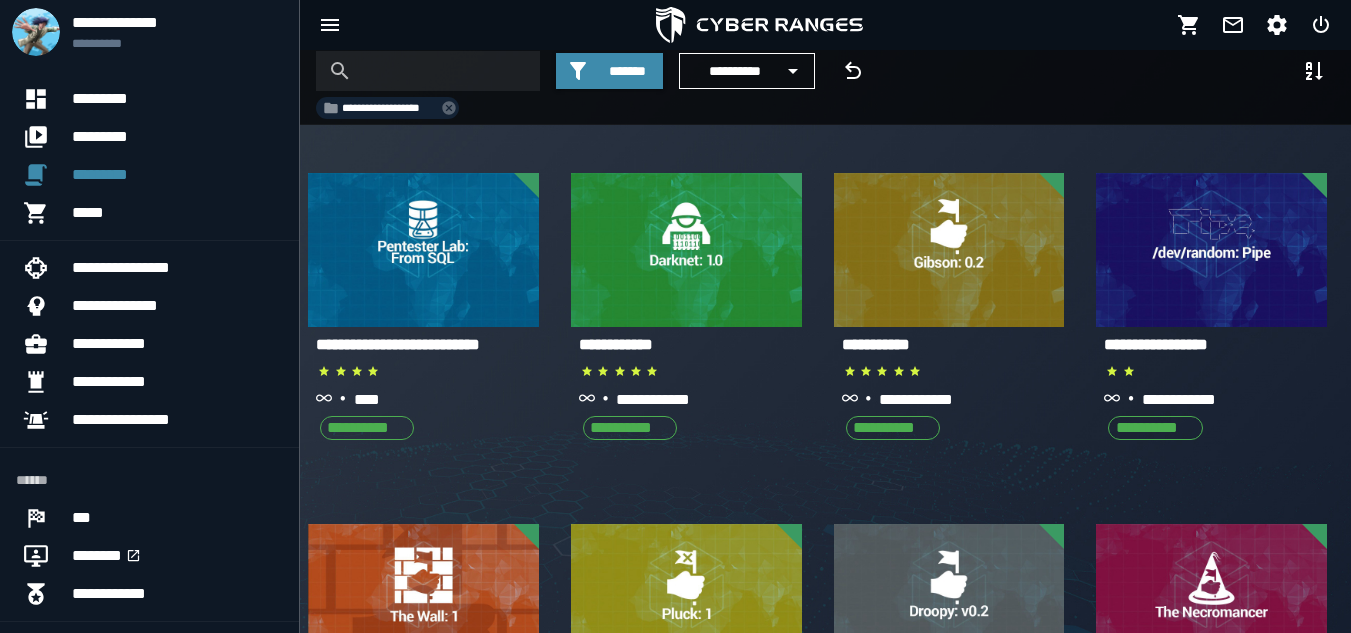 scroll, scrollTop: 0, scrollLeft: 0, axis: both 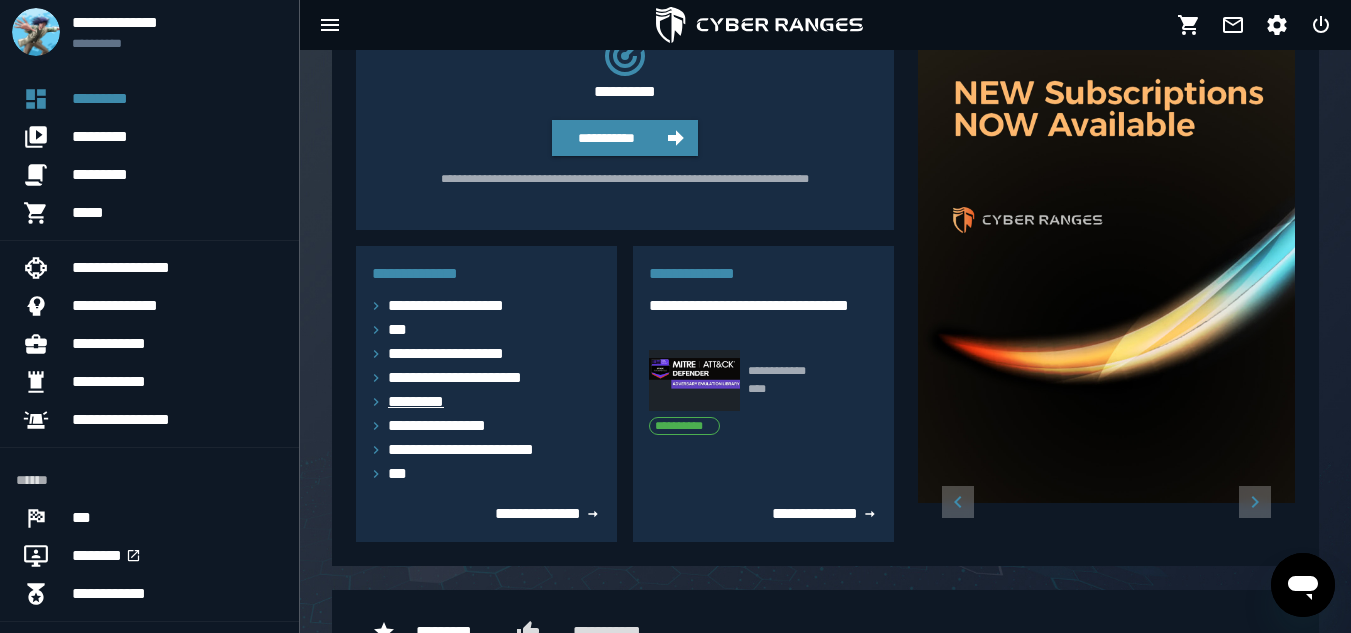 click 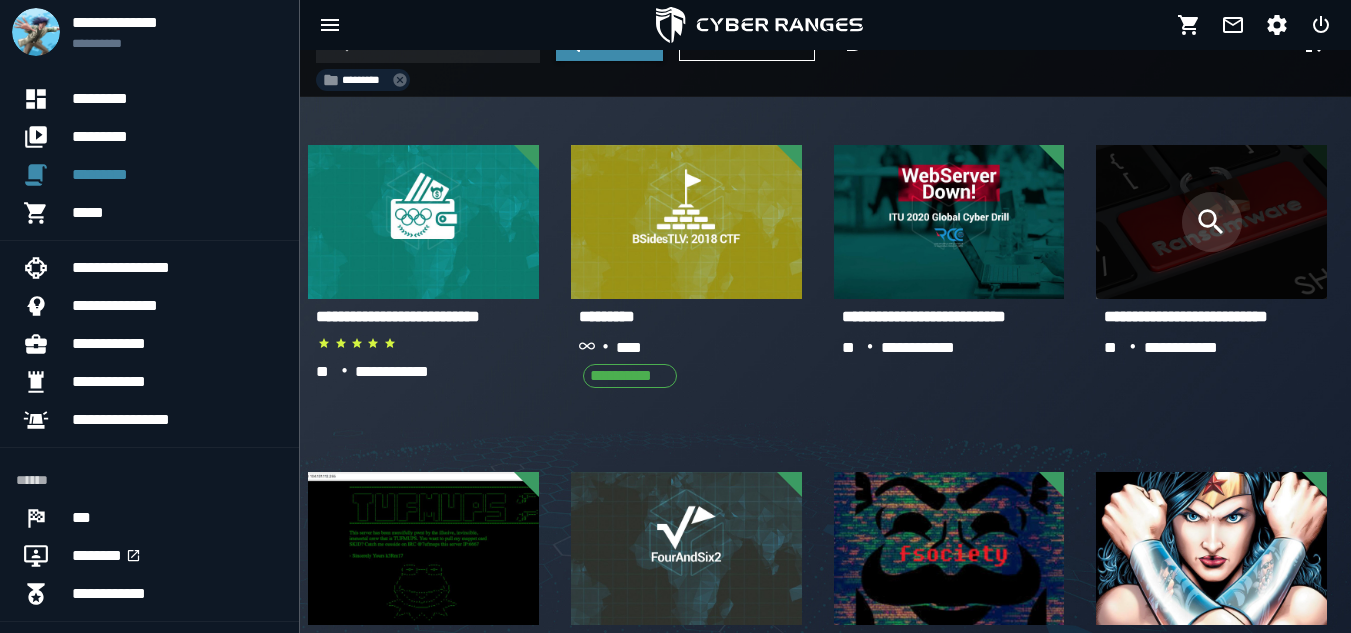 scroll, scrollTop: 0, scrollLeft: 0, axis: both 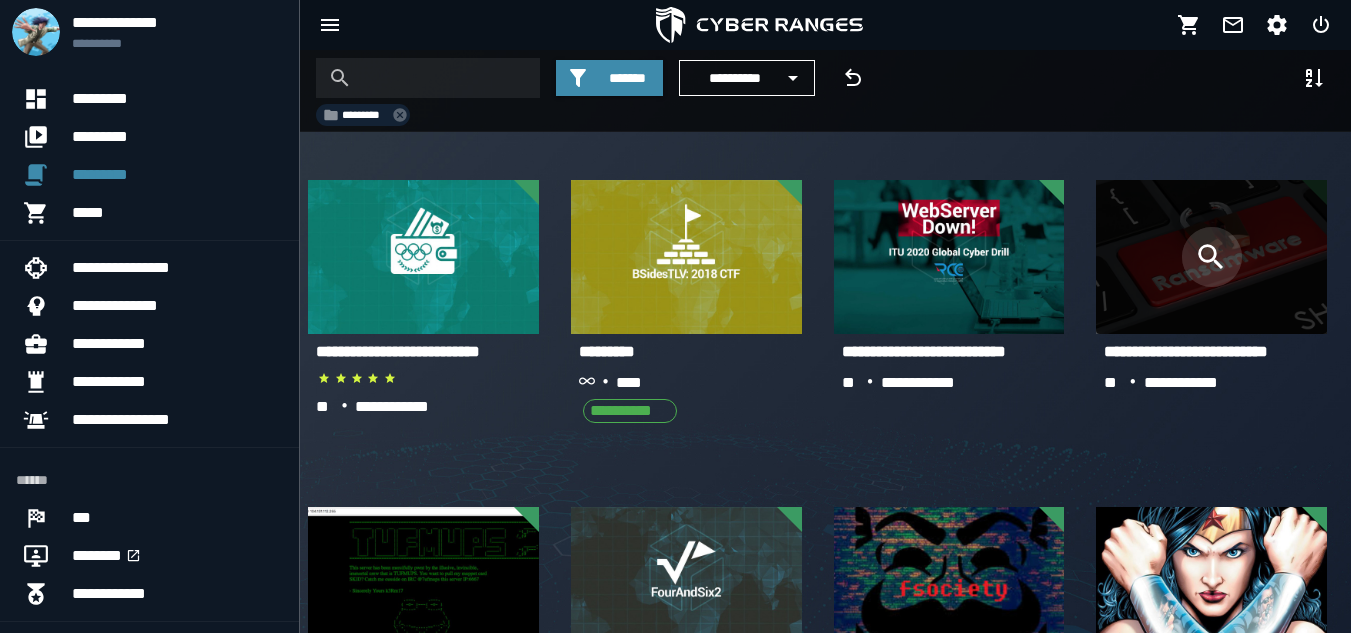click at bounding box center [1212, 257] 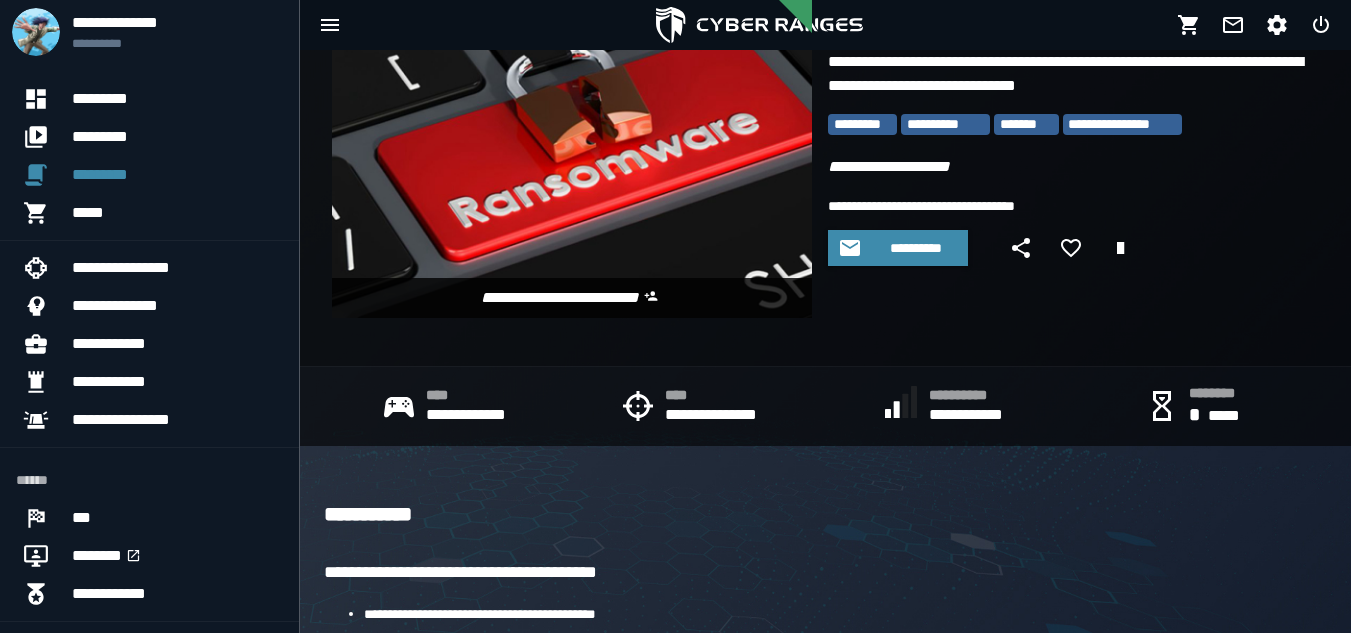 scroll, scrollTop: 0, scrollLeft: 0, axis: both 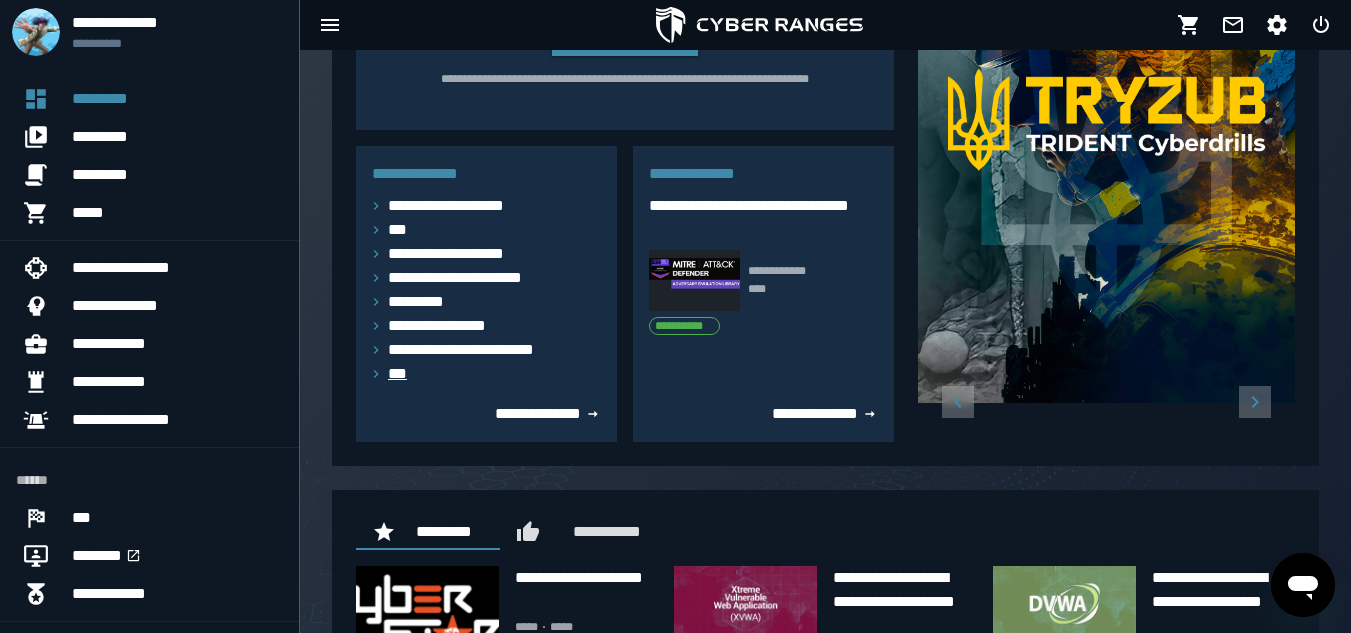 click 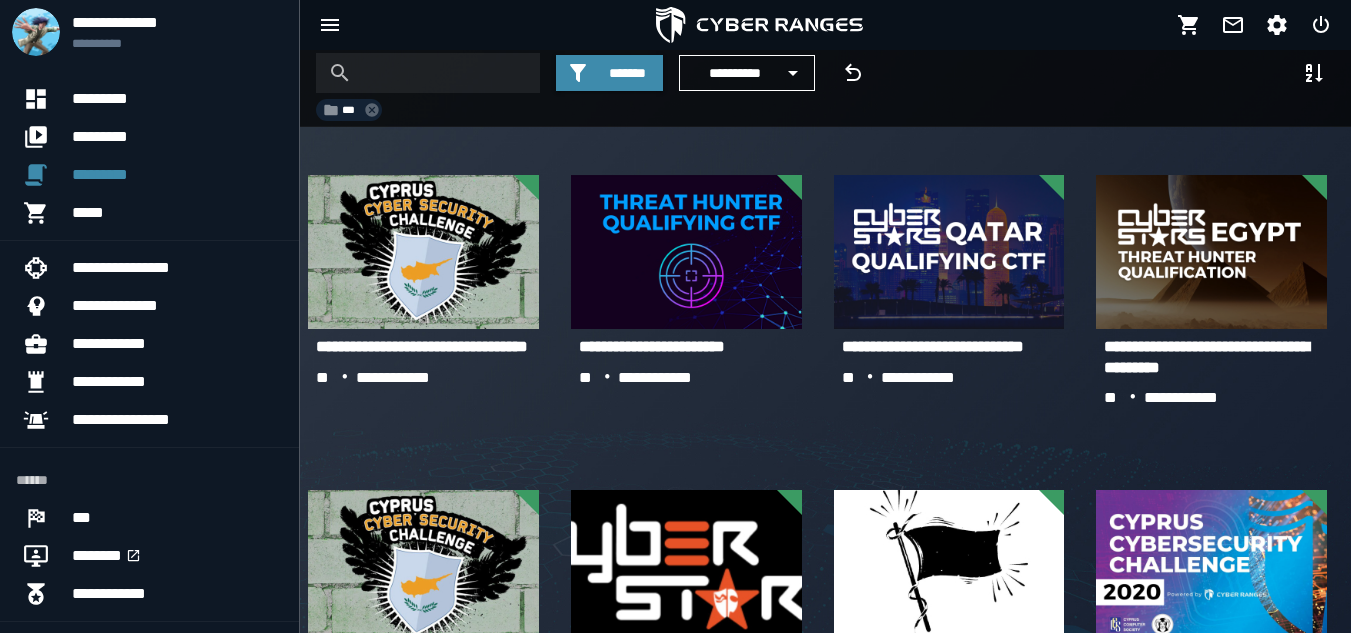 scroll, scrollTop: 0, scrollLeft: 0, axis: both 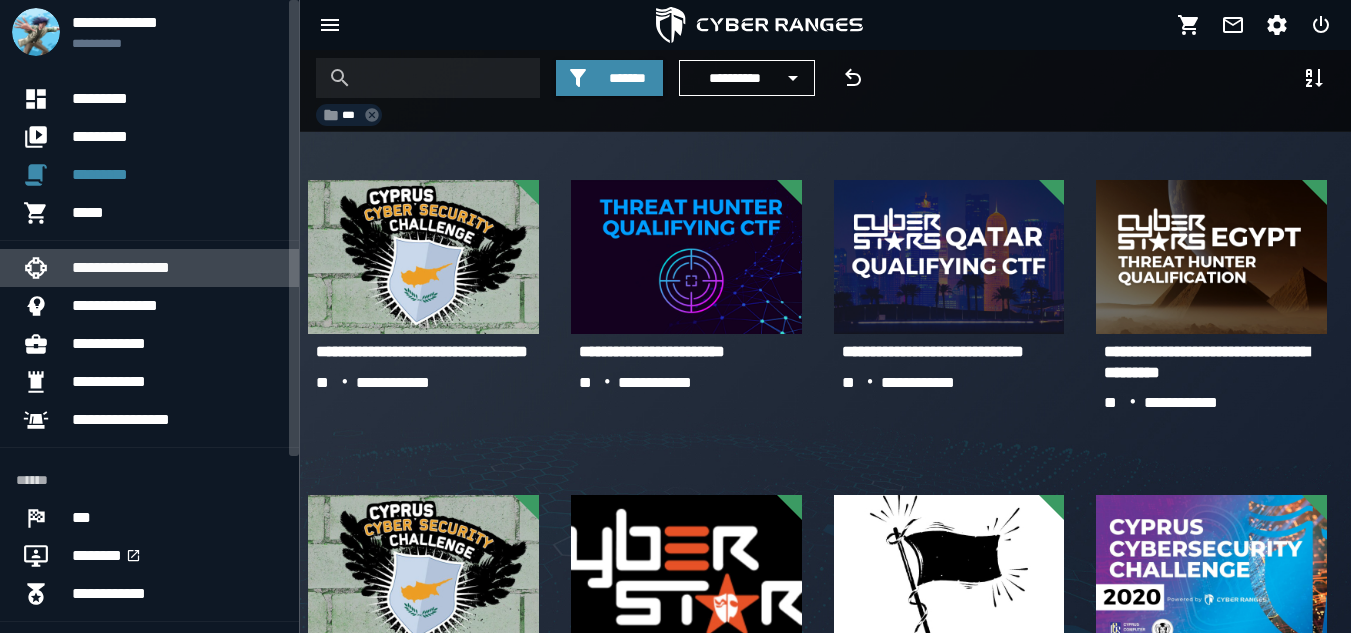 click on "**********" at bounding box center (177, 268) 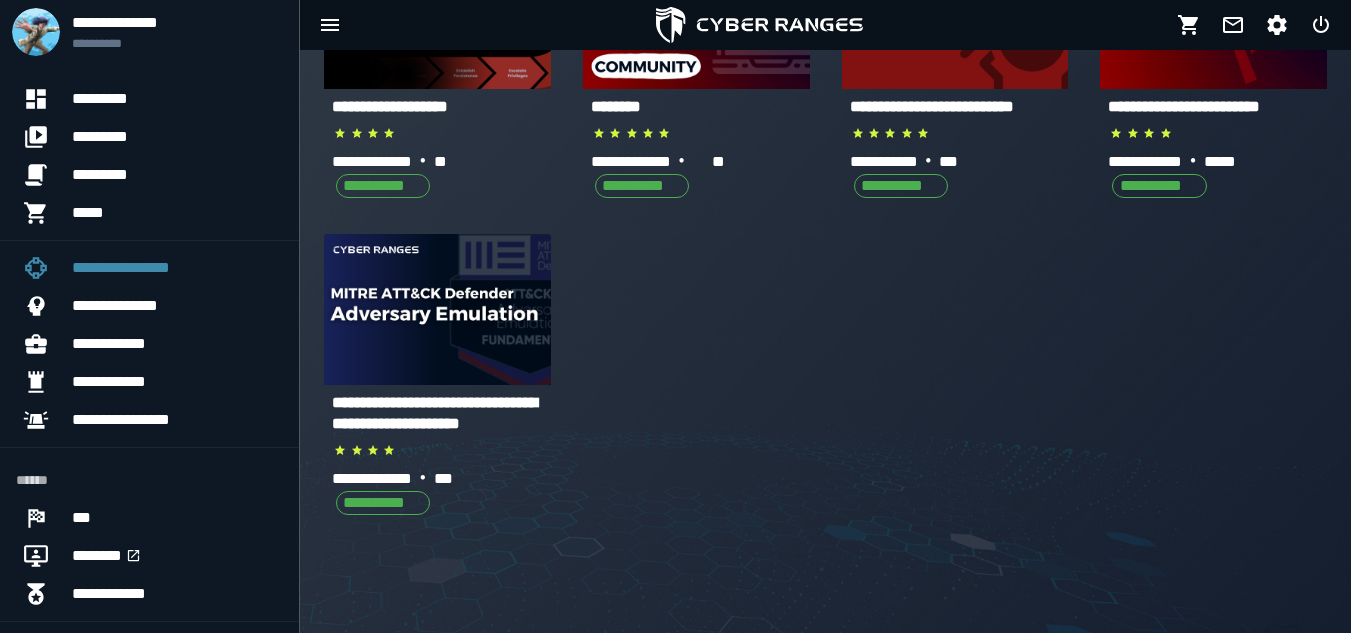 scroll, scrollTop: 200, scrollLeft: 0, axis: vertical 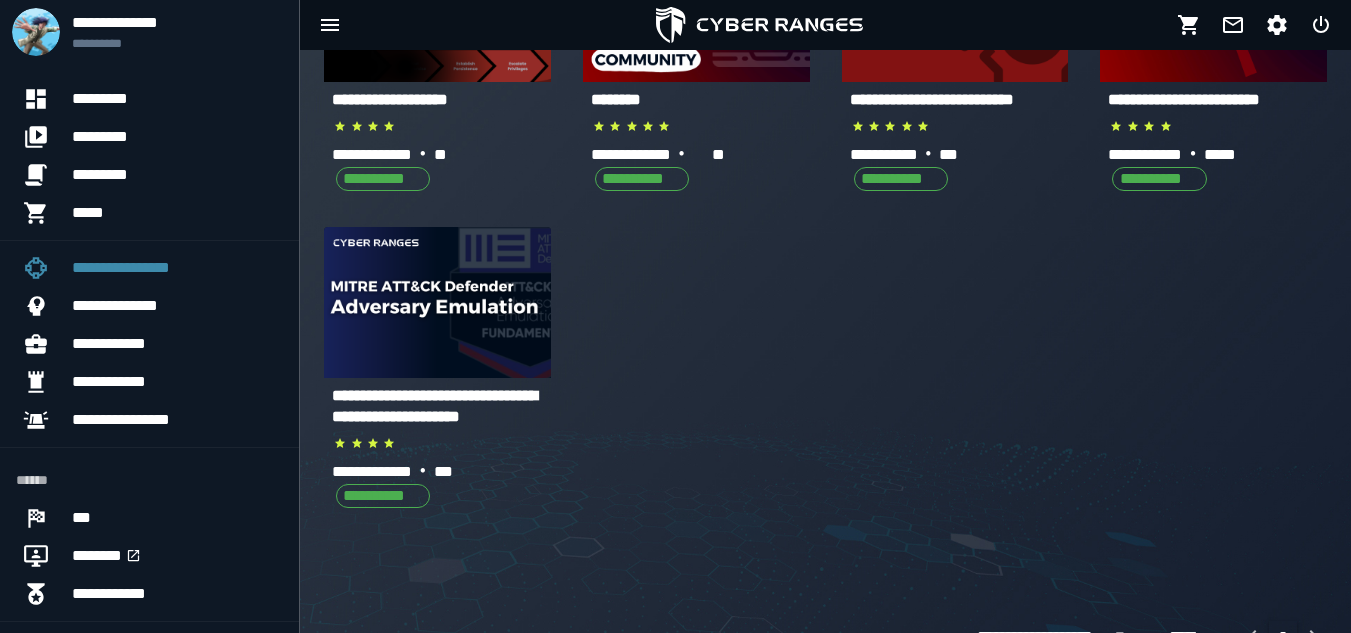 click on "**********" at bounding box center [434, 406] 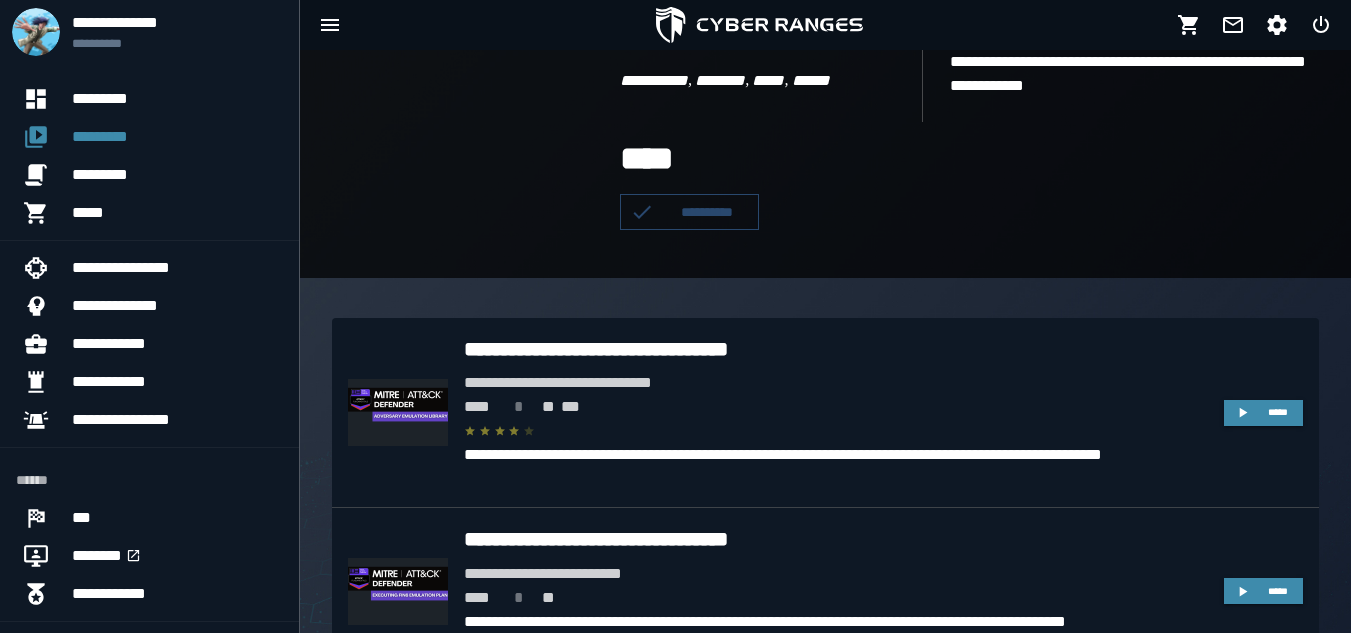 scroll, scrollTop: 400, scrollLeft: 0, axis: vertical 